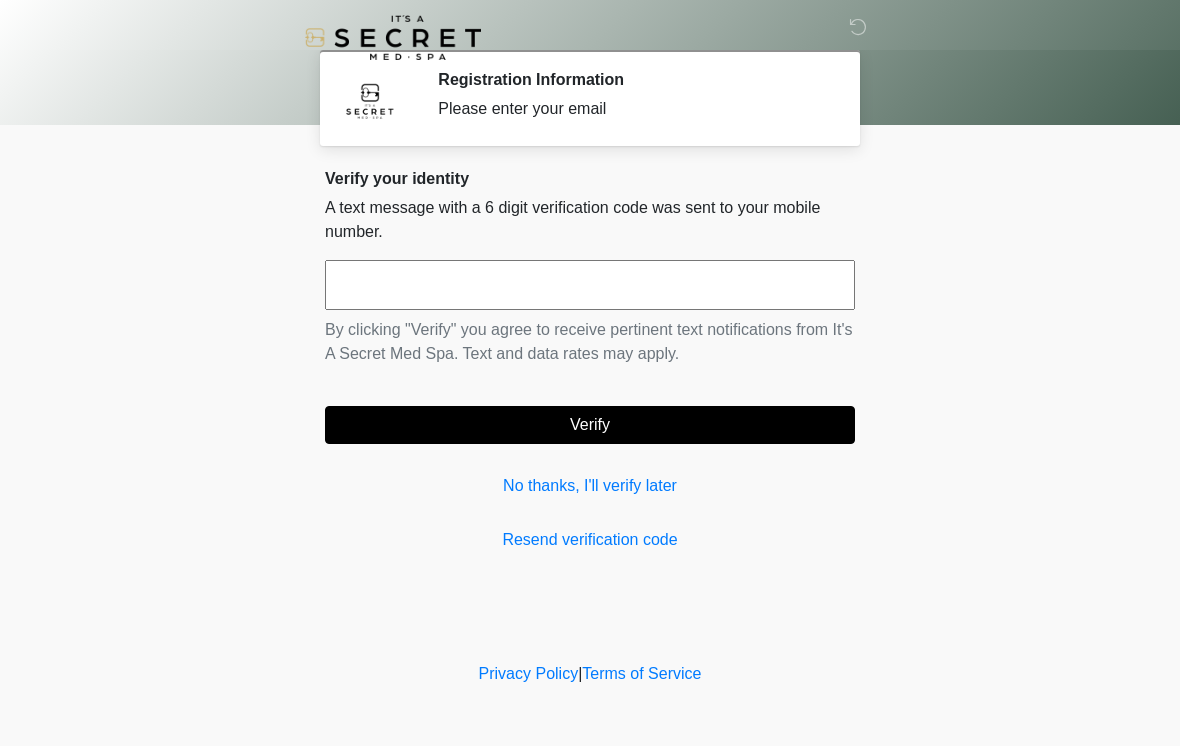 scroll, scrollTop: 0, scrollLeft: 0, axis: both 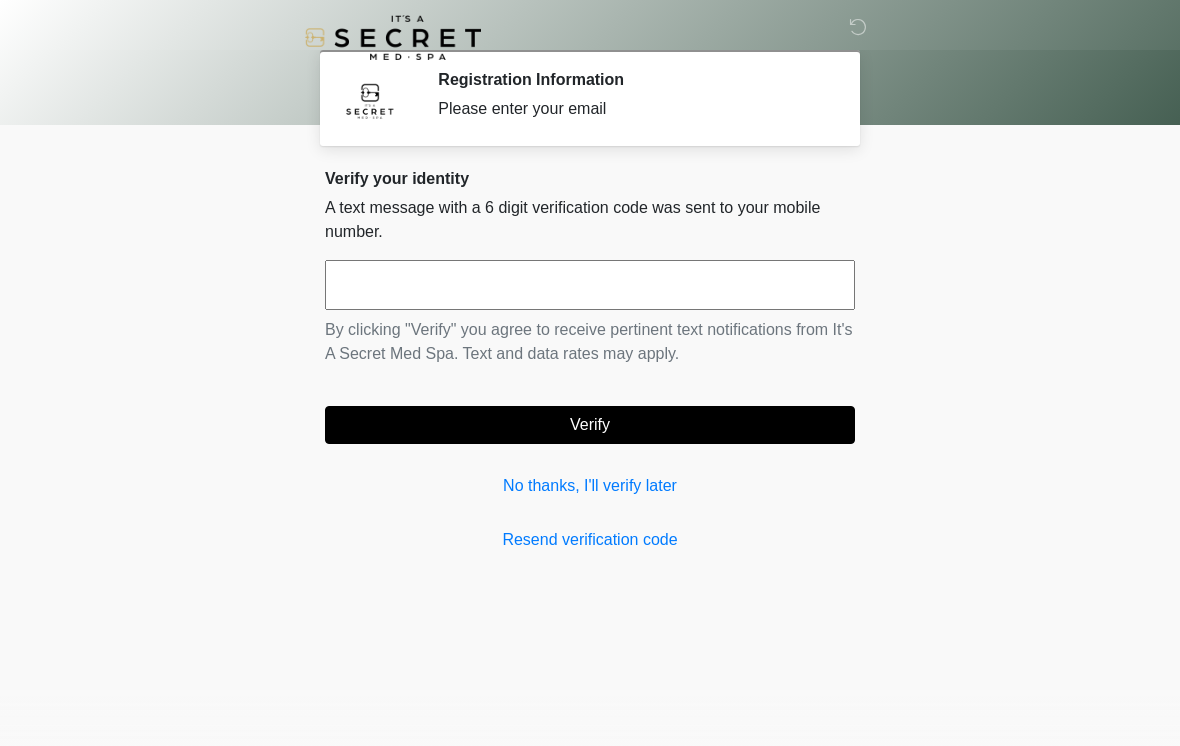 click on "This is the beginning of your  virtual Good Faith Exam .  ﻿﻿﻿﻿﻿﻿﻿﻿ This step is necessary to provide official medical clearance and documentation for your upcoming treatment(s).   ﻿﻿﻿﻿﻿﻿To begin, ﻿﻿﻿﻿﻿﻿ press the continue button below and answer all questions with honesty.
Continue
Please be sure your device is connected to a Wi-Fi Network for quicker service. Otherwise, you may experience connectivity issues with your provider and cause unnecessary delays  .
Continue
Please enter your email address.
~~~~~~~~~~~~~~~~~~~~~~~~~~~~~
Continue
Tell us about you (or the patient if it's not you)
Where should we email your treatment plan?" at bounding box center (590, 1443) 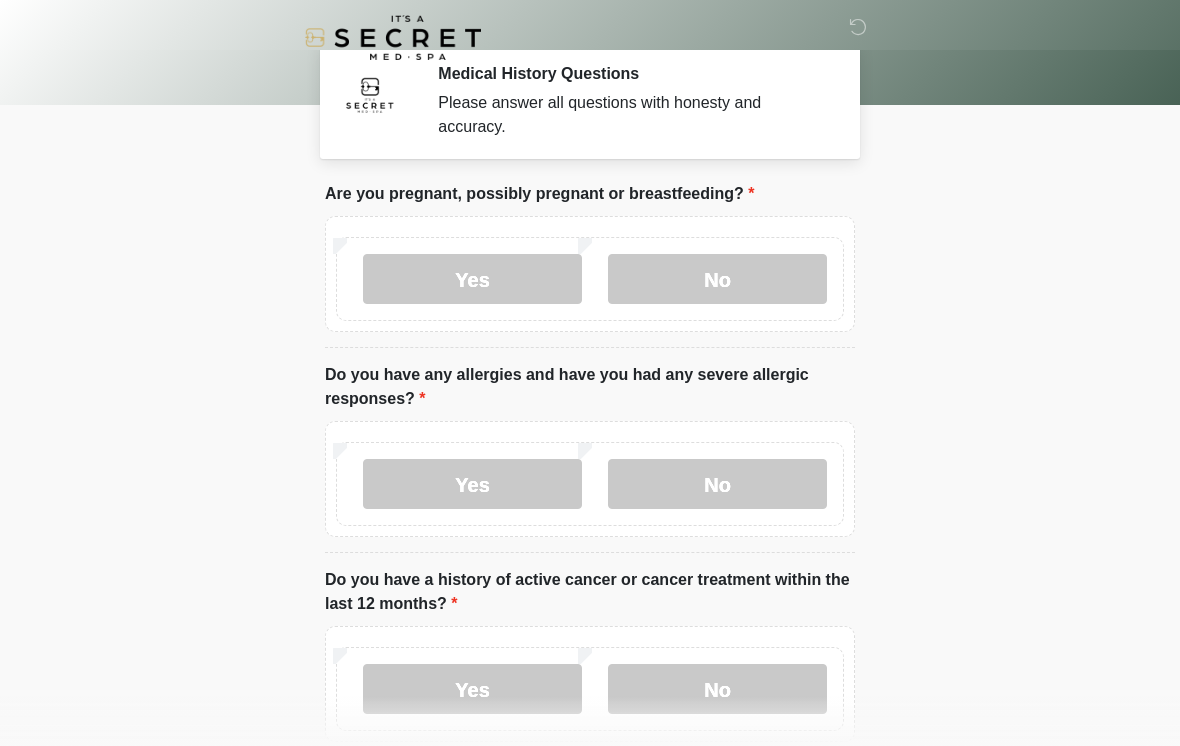 scroll, scrollTop: 0, scrollLeft: 0, axis: both 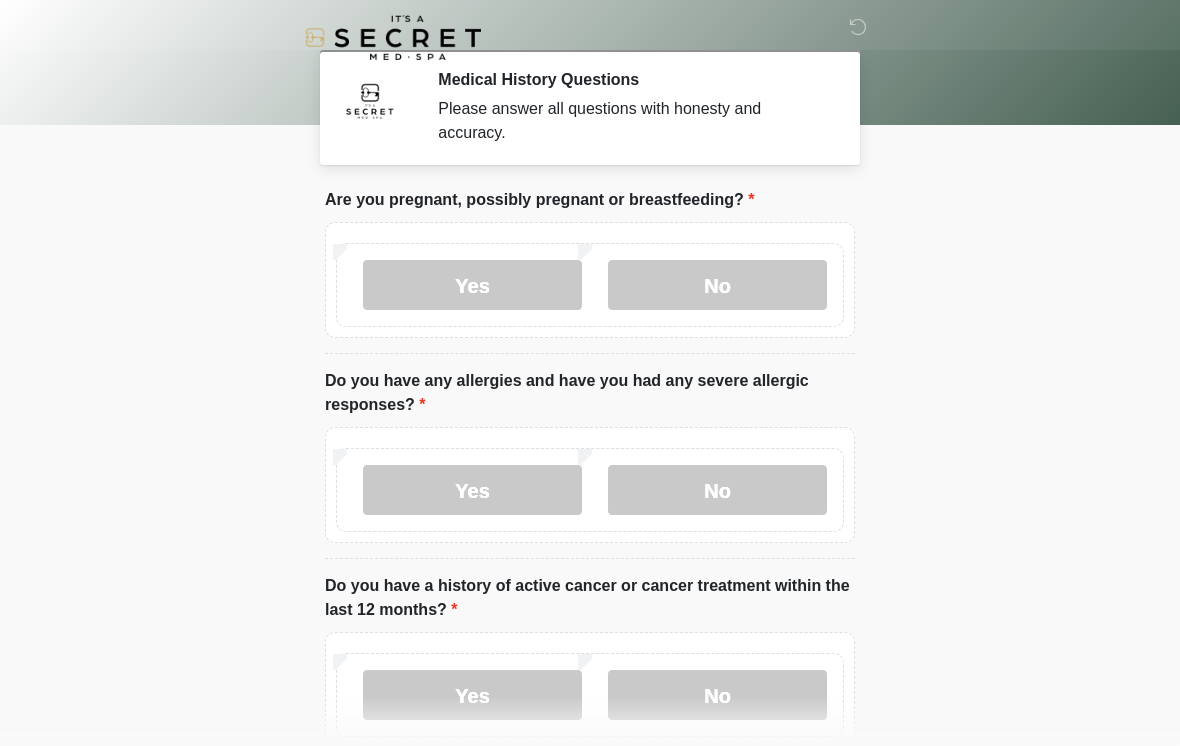 click on "No" at bounding box center (717, 285) 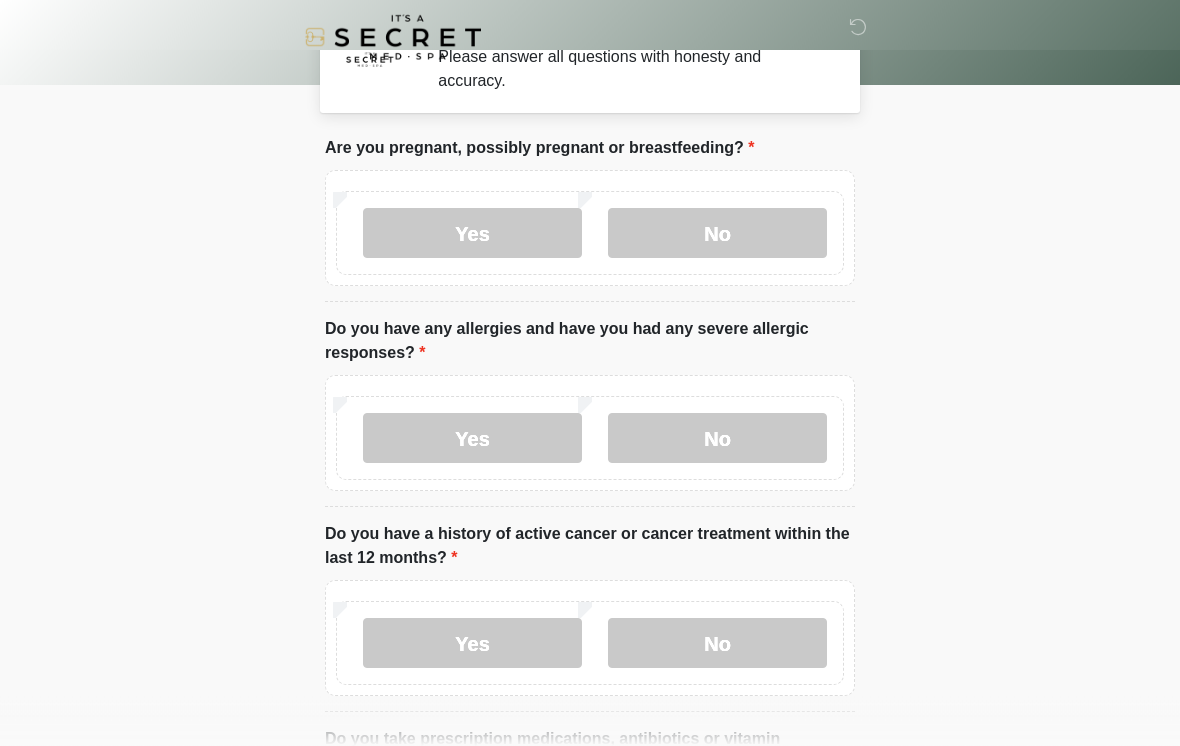 scroll, scrollTop: 56, scrollLeft: 0, axis: vertical 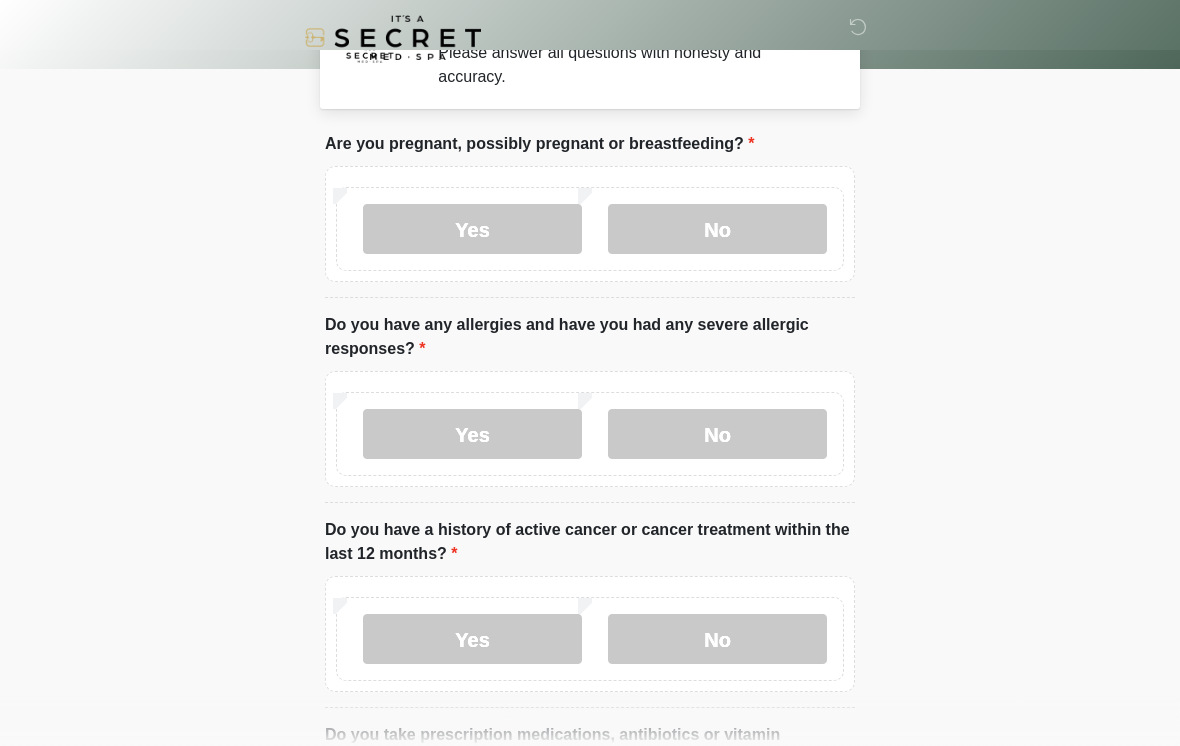 click on "No" at bounding box center [717, 434] 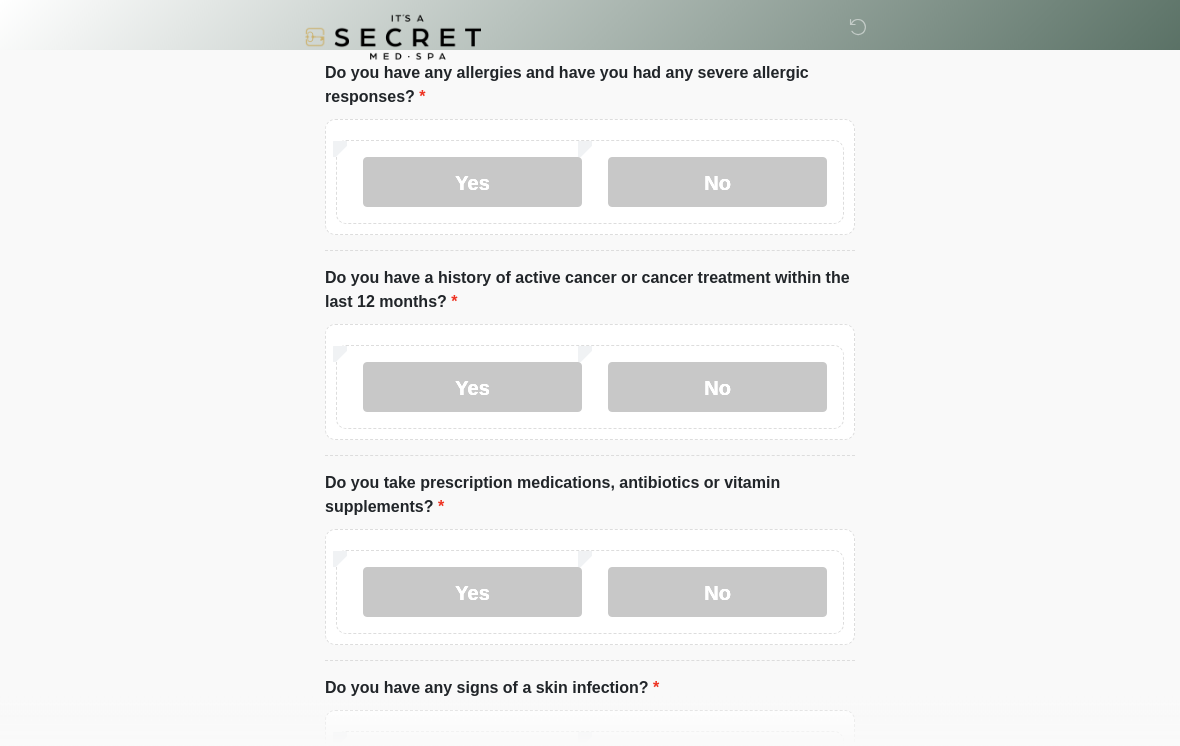 scroll, scrollTop: 308, scrollLeft: 0, axis: vertical 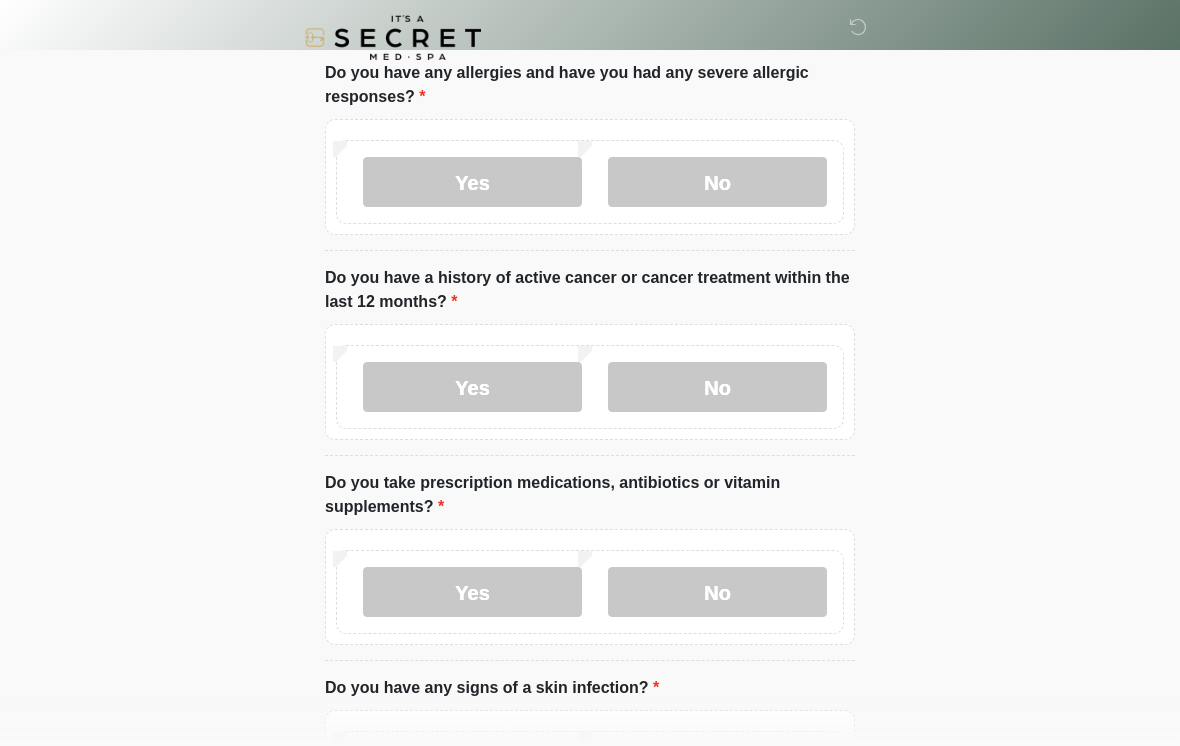 click on "No" at bounding box center [717, 387] 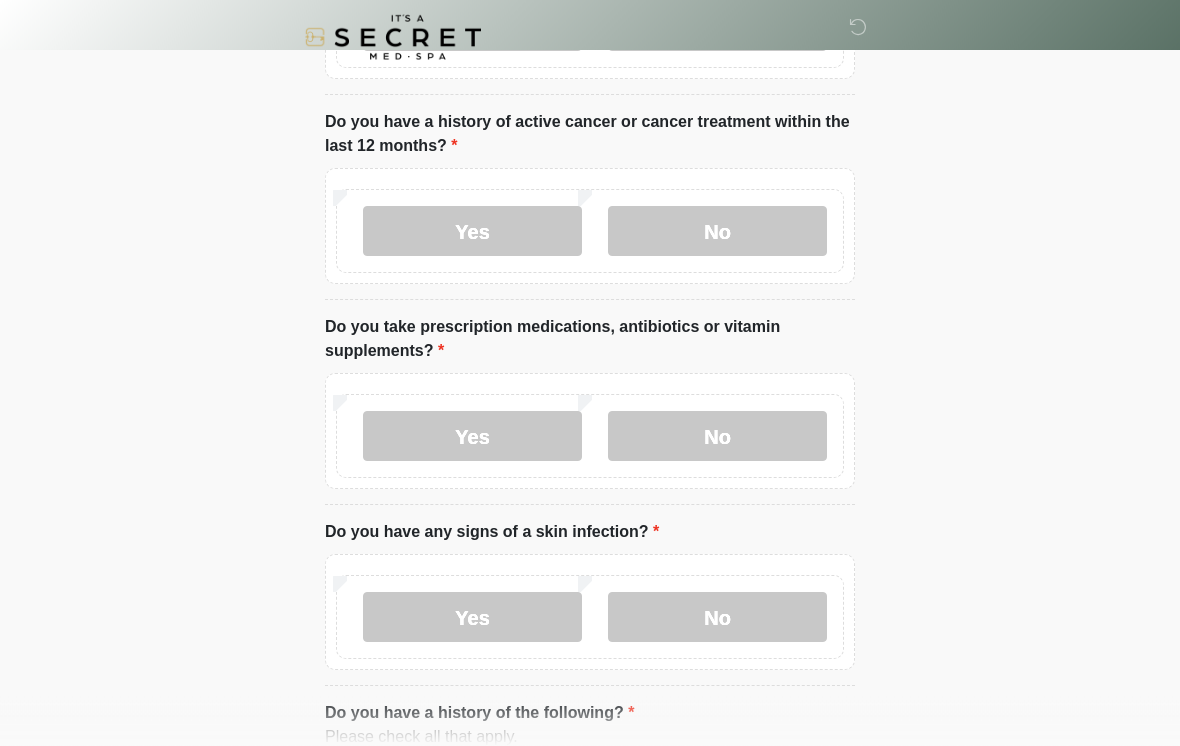 scroll, scrollTop: 465, scrollLeft: 0, axis: vertical 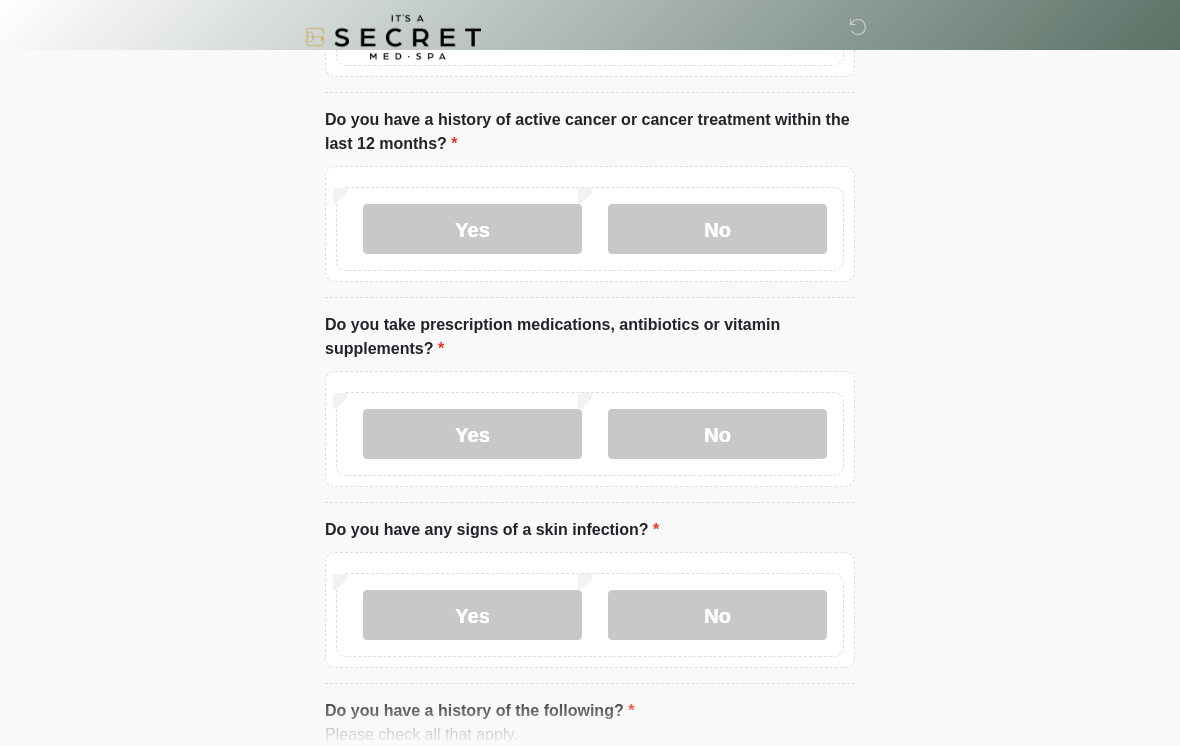 click on "Yes" at bounding box center (472, 435) 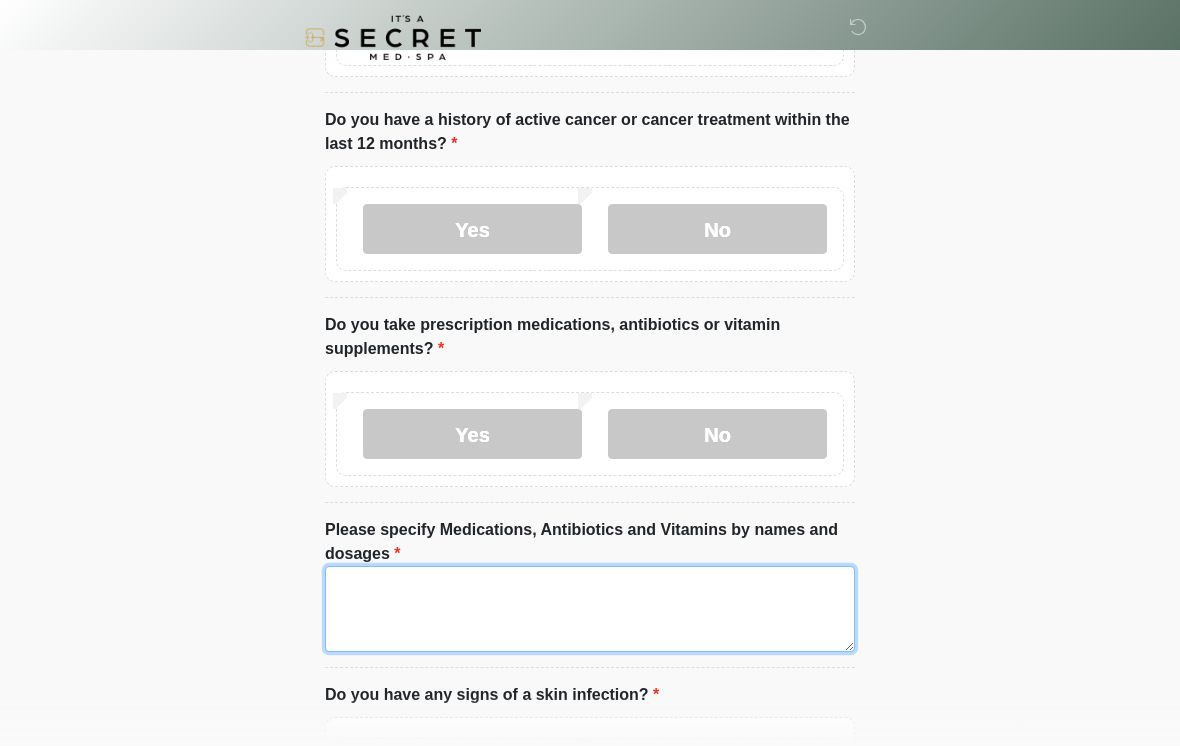 click on "Please specify Medications, Antibiotics and Vitamins by names and dosages" at bounding box center (590, 609) 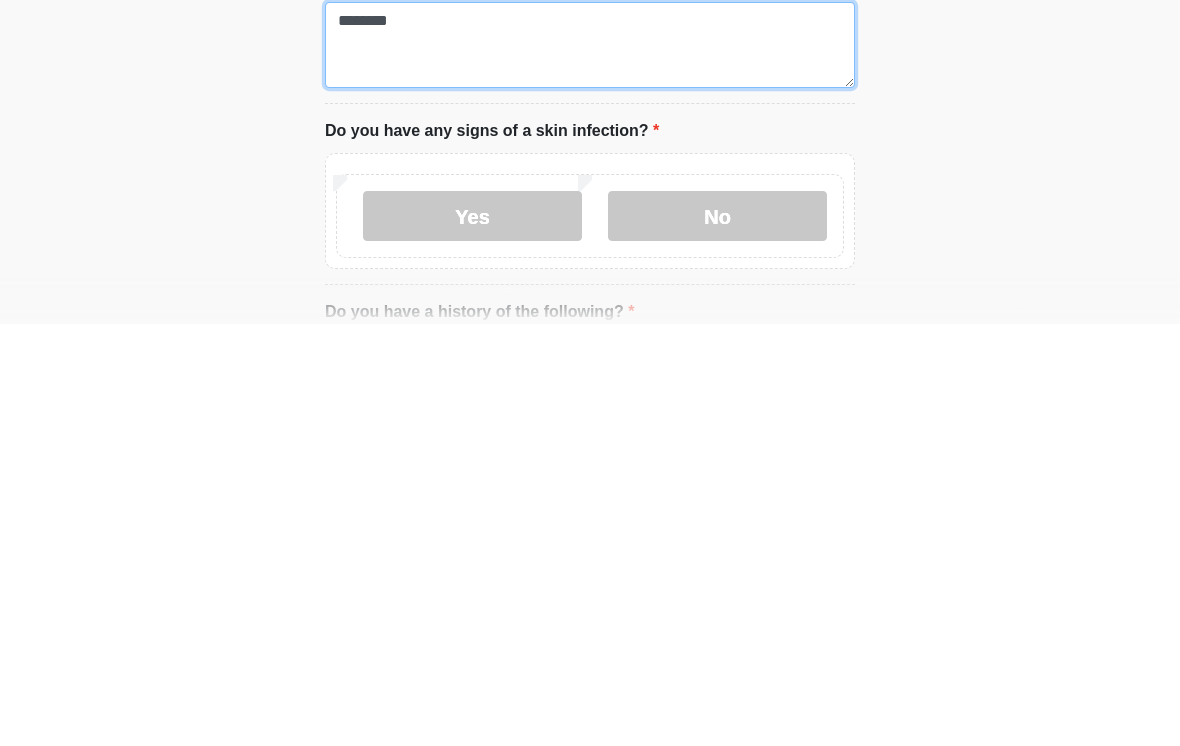 scroll, scrollTop: 612, scrollLeft: 0, axis: vertical 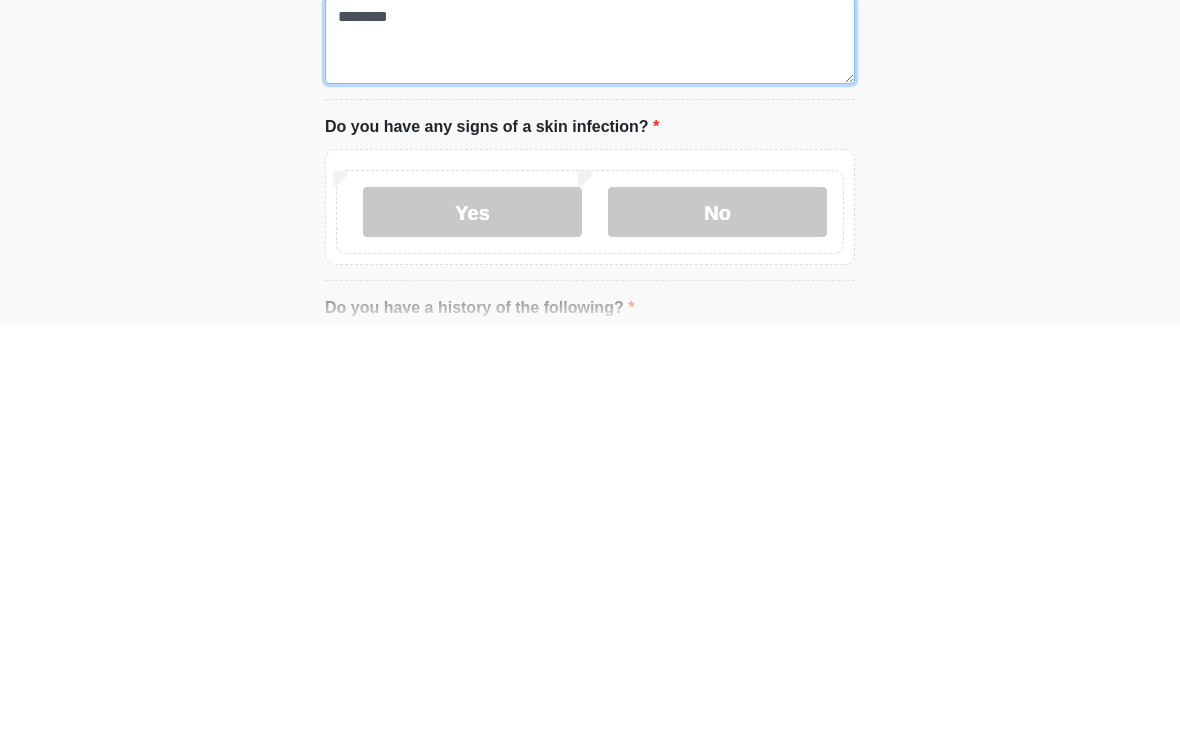 type on "********" 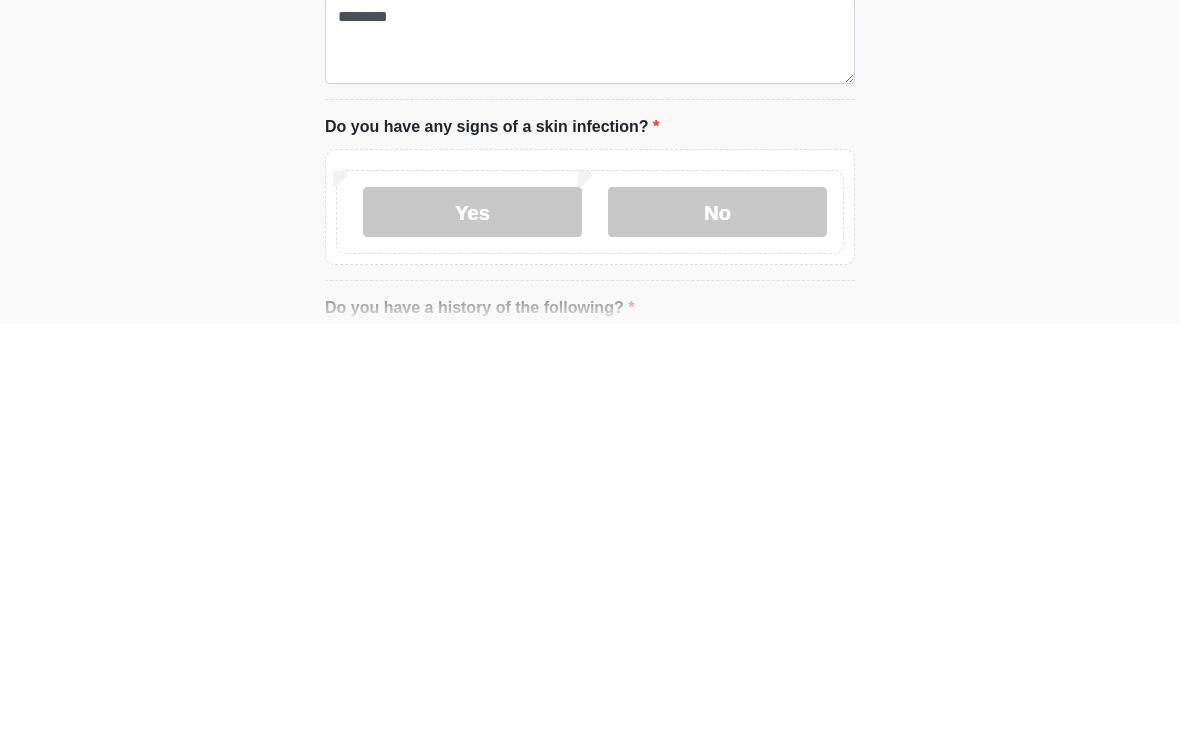 click on "No" at bounding box center (717, 634) 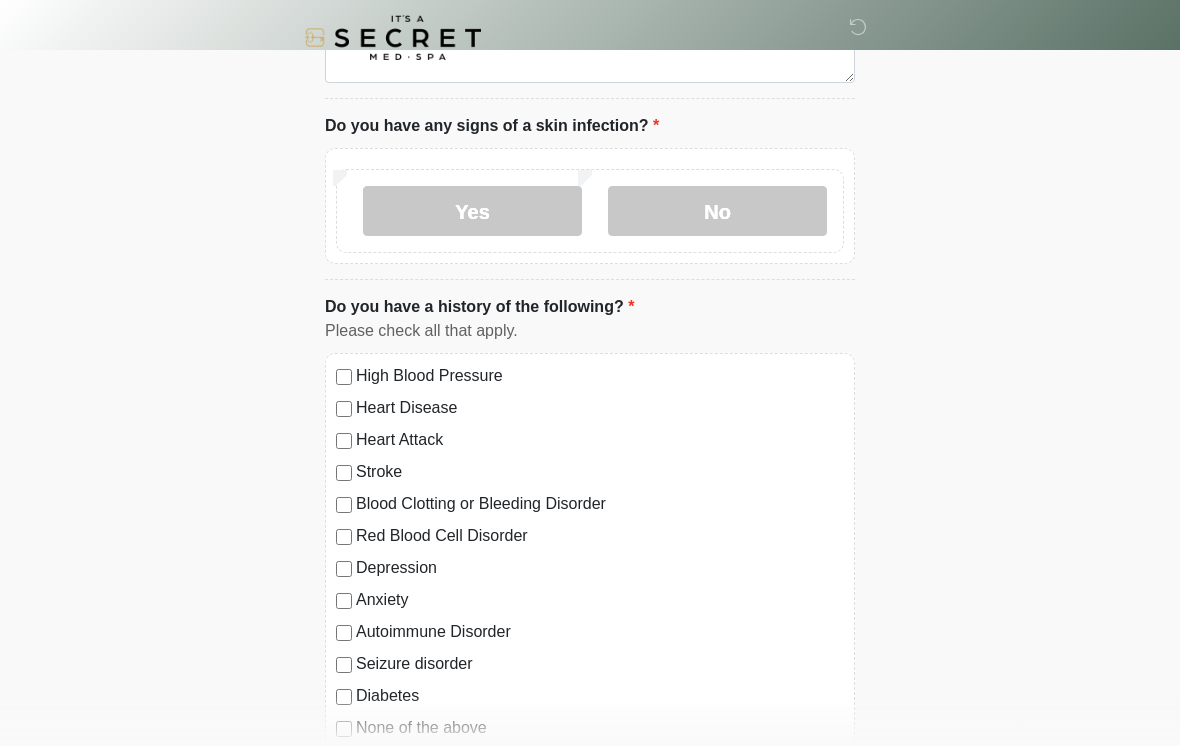 click on "‎ ‎
Medical History Questions
Please answer all questions with honesty and accuracy.
Please connect to Wi-Fi now   Provide us with your contact info  Answer some questions about your medical history  Complete a video call with one of our providers
This is the beginning of your  virtual Good Faith Exam .  ﻿﻿﻿﻿﻿﻿﻿﻿ This step is necessary to provide official medical clearance and documentation for your upcoming treatment(s).   ﻿﻿﻿﻿﻿﻿To begin, ﻿﻿﻿﻿﻿﻿ press the continue button below and answer all questions with honesty.
Continue
Please be sure your device is connected to a Wi-Fi Network for quicker service.  .
Continue" at bounding box center [590, -662] 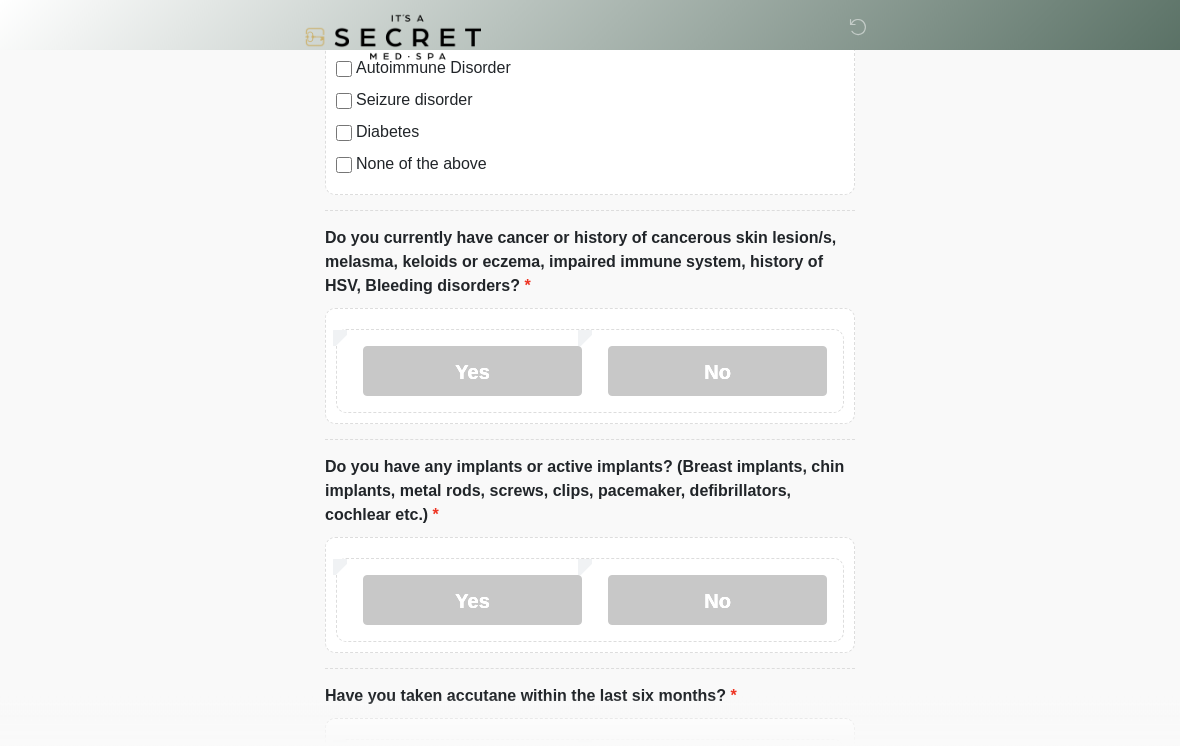scroll, scrollTop: 1599, scrollLeft: 0, axis: vertical 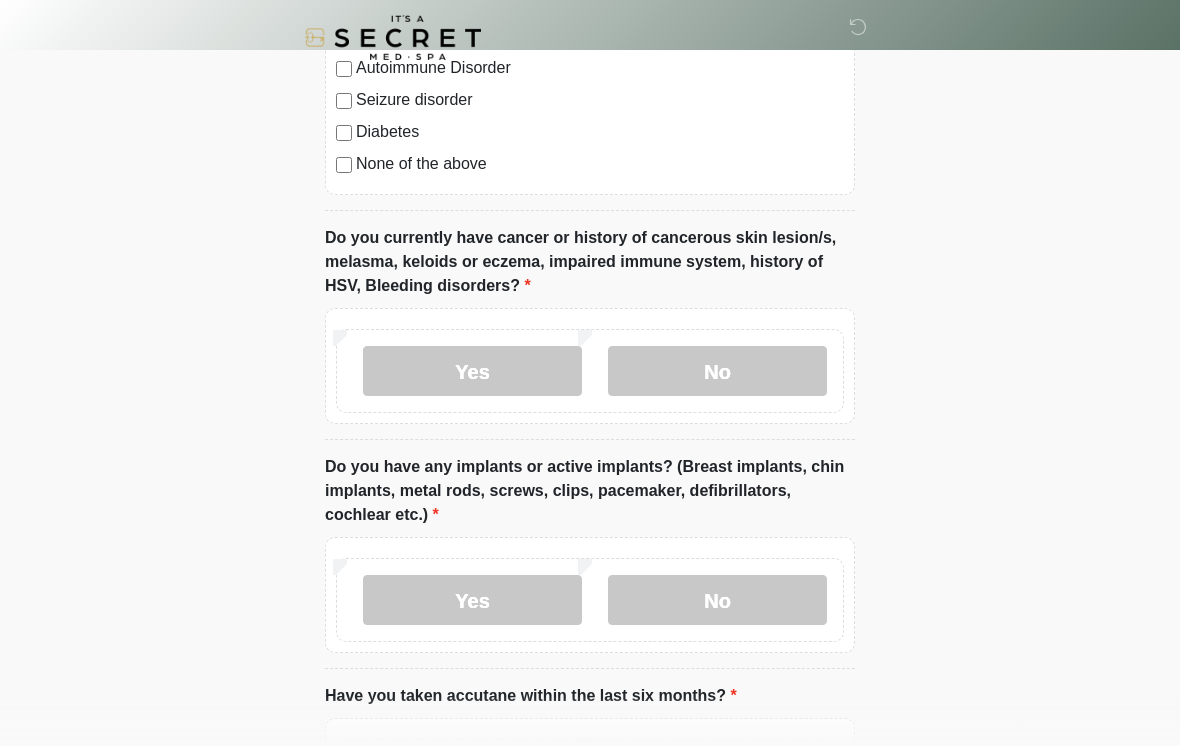 click on "No" at bounding box center (717, 371) 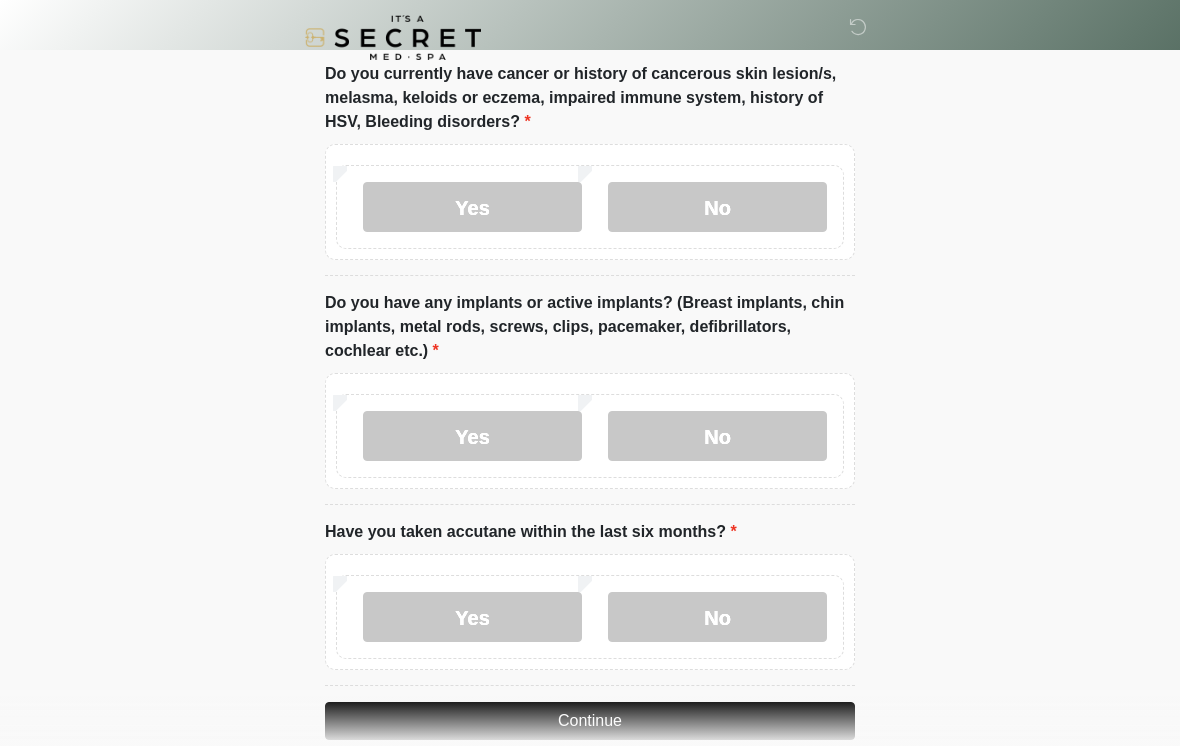 scroll, scrollTop: 1767, scrollLeft: 0, axis: vertical 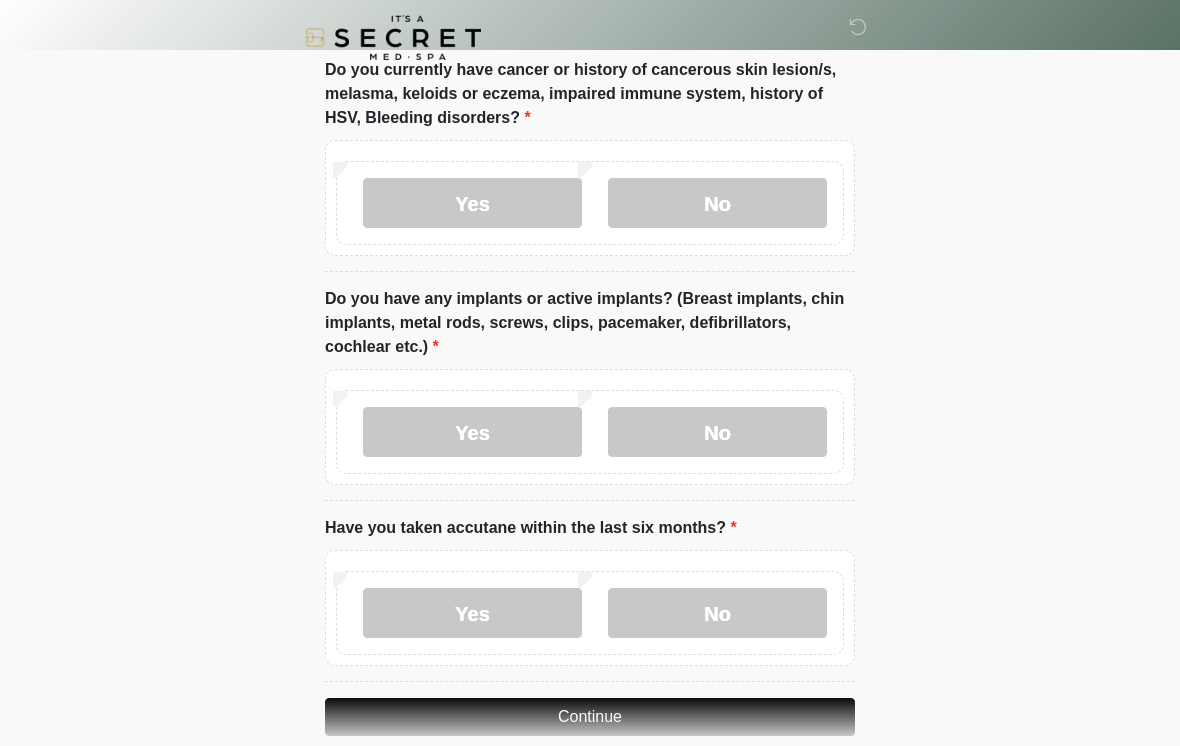 click on "No" at bounding box center [717, 432] 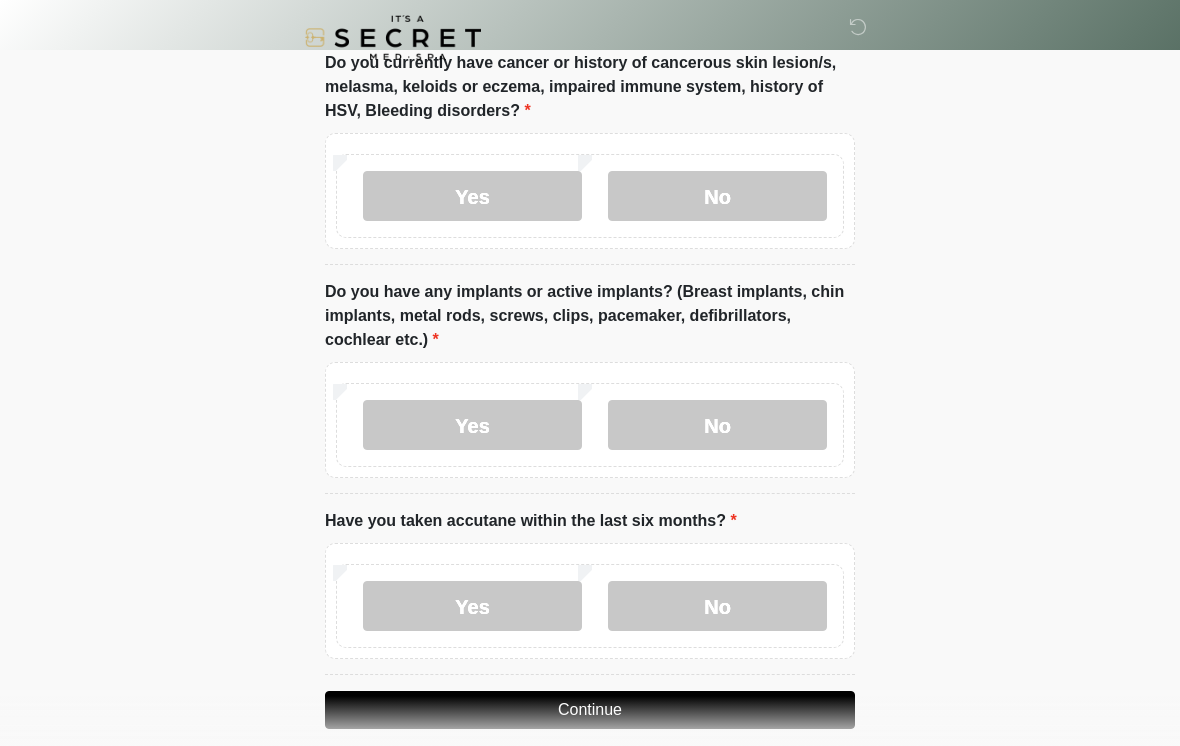 scroll, scrollTop: 1829, scrollLeft: 0, axis: vertical 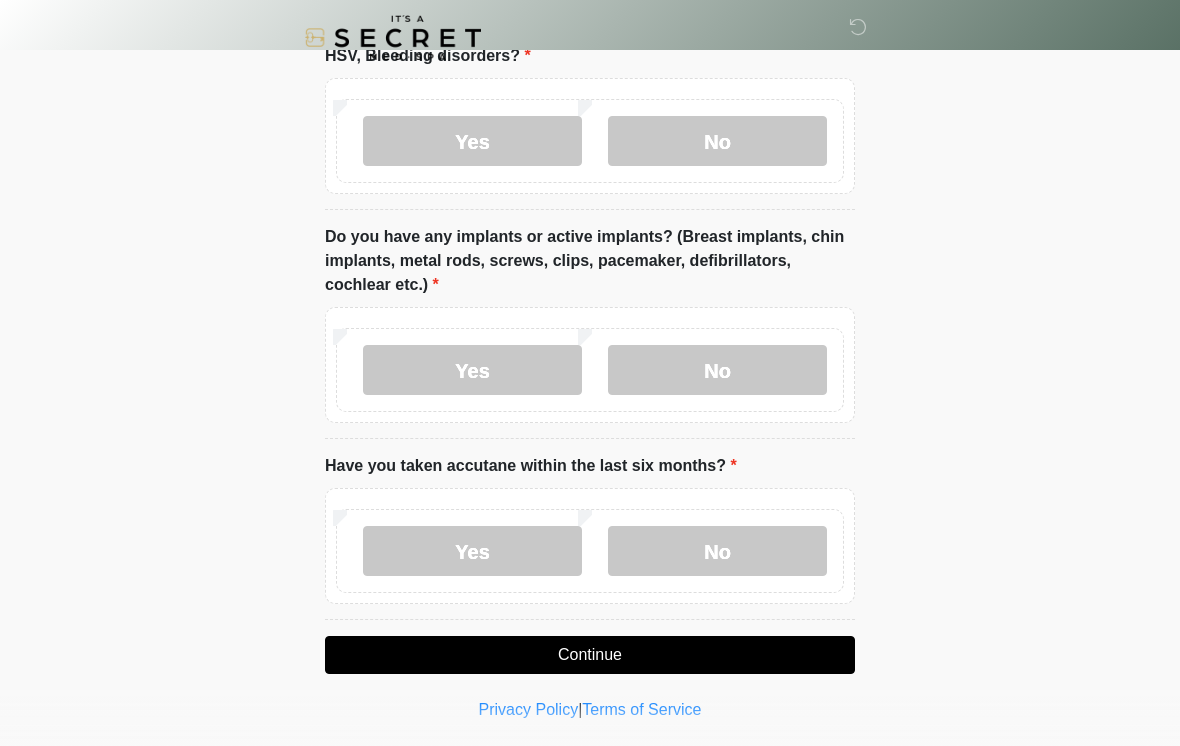 click on "No" at bounding box center (717, 551) 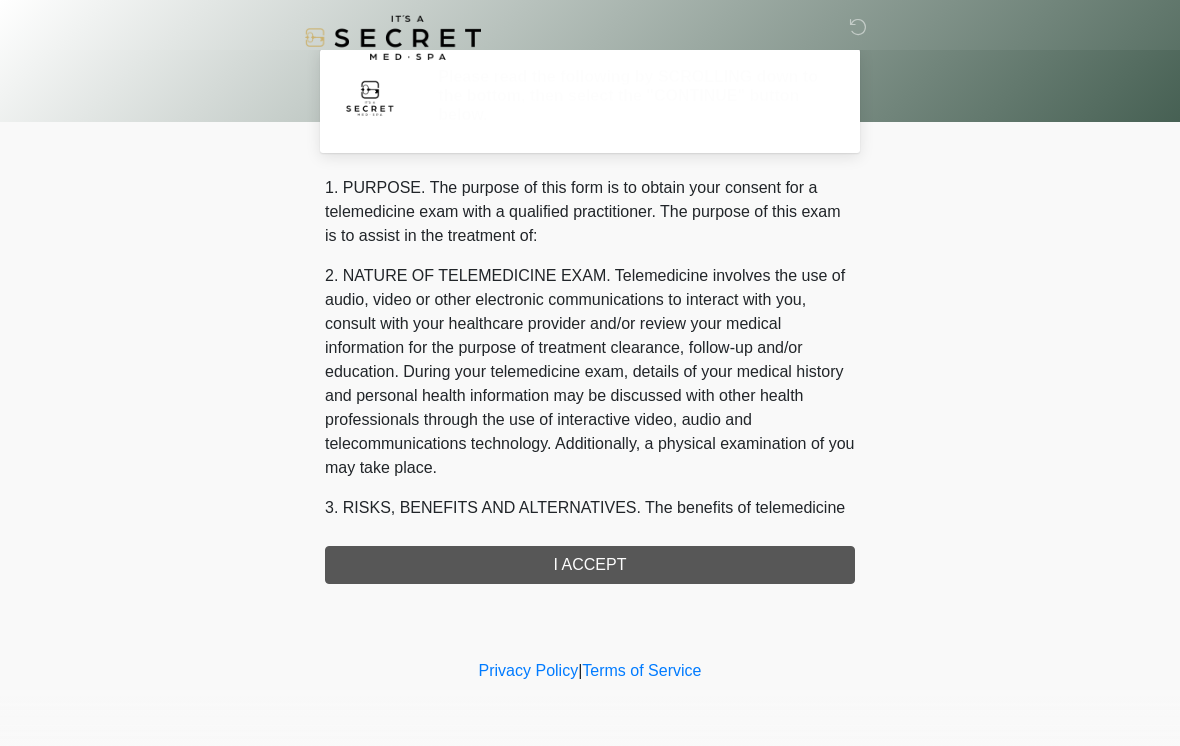scroll, scrollTop: 0, scrollLeft: 0, axis: both 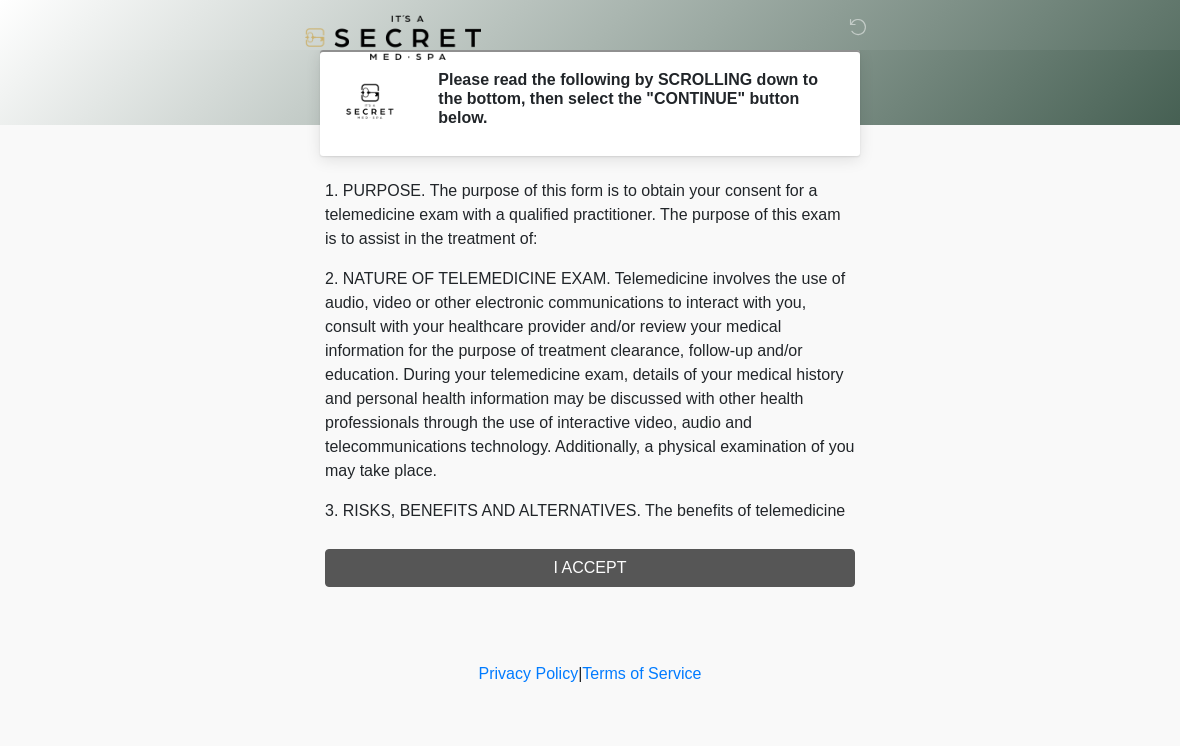 click on "1. PURPOSE. The purpose of this form is to obtain your consent for a telemedicine exam with a qualified practitioner. The purpose of this exam is to assist in the treatment of:  2. NATURE OF TELEMEDICINE EXAM. Telemedicine involves the use of audio, video or other electronic communications to interact with you, consult with your healthcare provider and/or review your medical information for the purpose of treatment clearance, follow-up and/or education. During your telemedicine exam, details of your medical history and personal health information may be discussed with other health professionals through the use of interactive video, audio and telecommunications technology. Additionally, a physical examination of you may take place. 4. HEALTHCARE INSTITUTION. It's A Secret Med Spa has medical and non-medical technical personnel who may participate in the telemedicine exam to aid in the audio/video link with the qualified practitioner.
I ACCEPT" at bounding box center (590, 383) 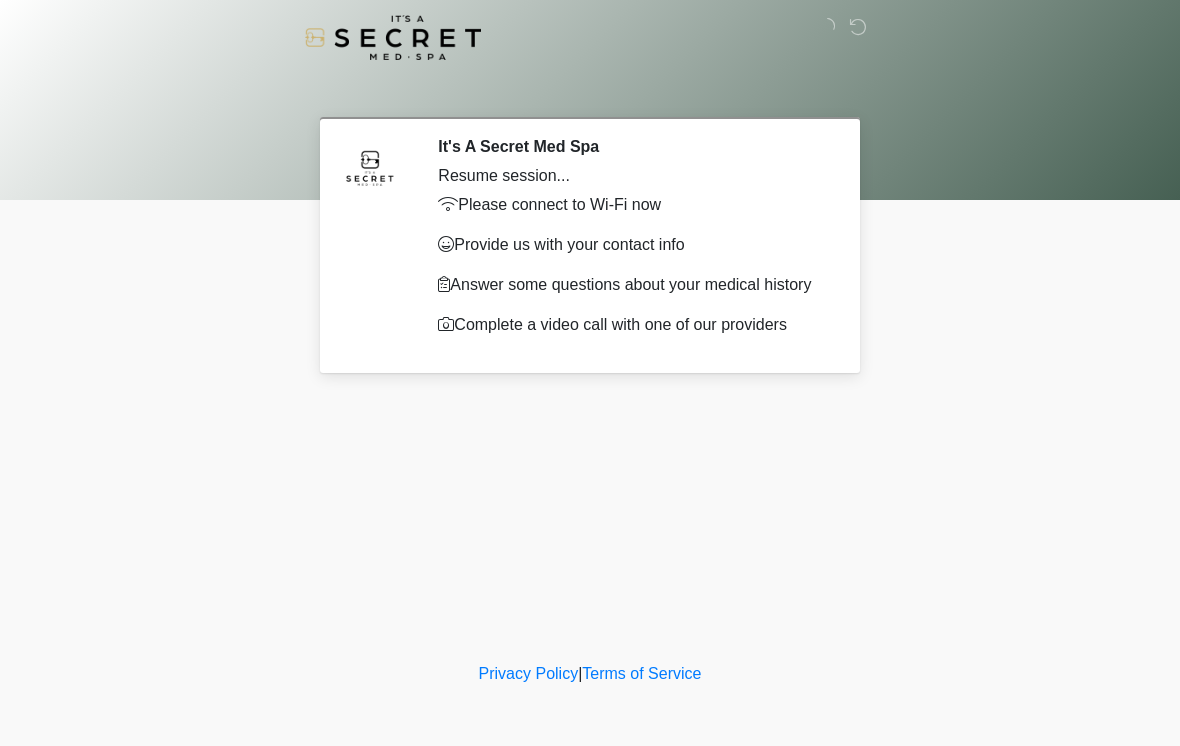 scroll, scrollTop: 0, scrollLeft: 0, axis: both 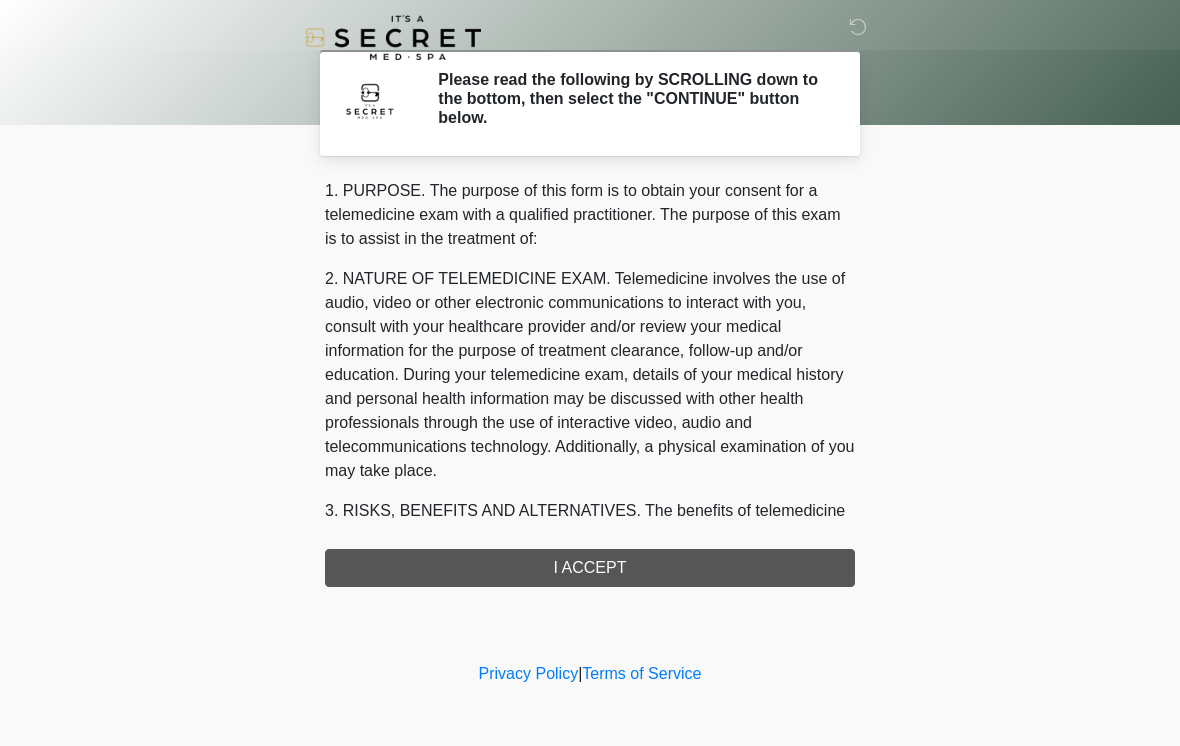 click on "1. PURPOSE. The purpose of this form is to obtain your consent for a telemedicine exam with a qualified practitioner. The purpose of this exam is to assist in the treatment of:  2. NATURE OF TELEMEDICINE EXAM. Telemedicine involves the use of audio, video or other electronic communications to interact with you, consult with your healthcare provider and/or review your medical information for the purpose of treatment clearance, follow-up and/or education. During your telemedicine exam, details of your medical history and personal health information may be discussed with other health professionals through the use of interactive video, audio and telecommunications technology. Additionally, a physical examination of you may take place. 4. HEALTHCARE INSTITUTION. It's A Secret Med Spa has medical and non-medical technical personnel who may participate in the telemedicine exam to aid in the audio/video link with the qualified practitioner.
I ACCEPT" at bounding box center (590, 383) 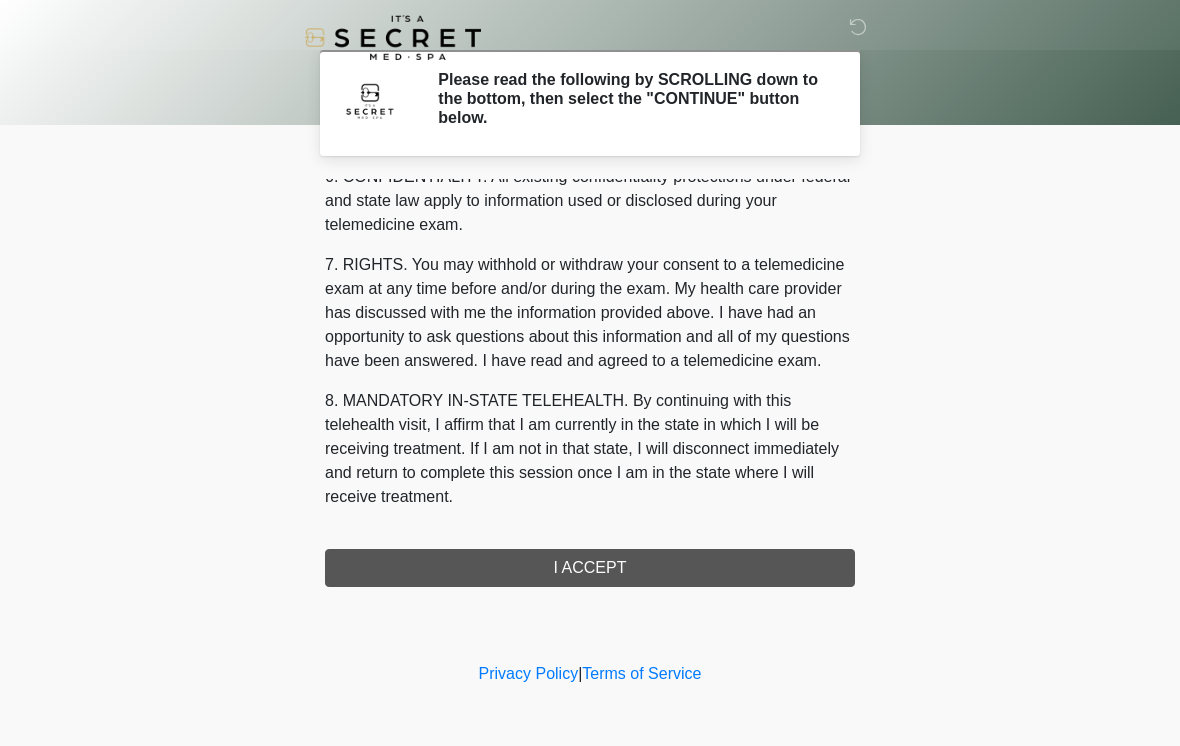 scroll, scrollTop: 814, scrollLeft: 0, axis: vertical 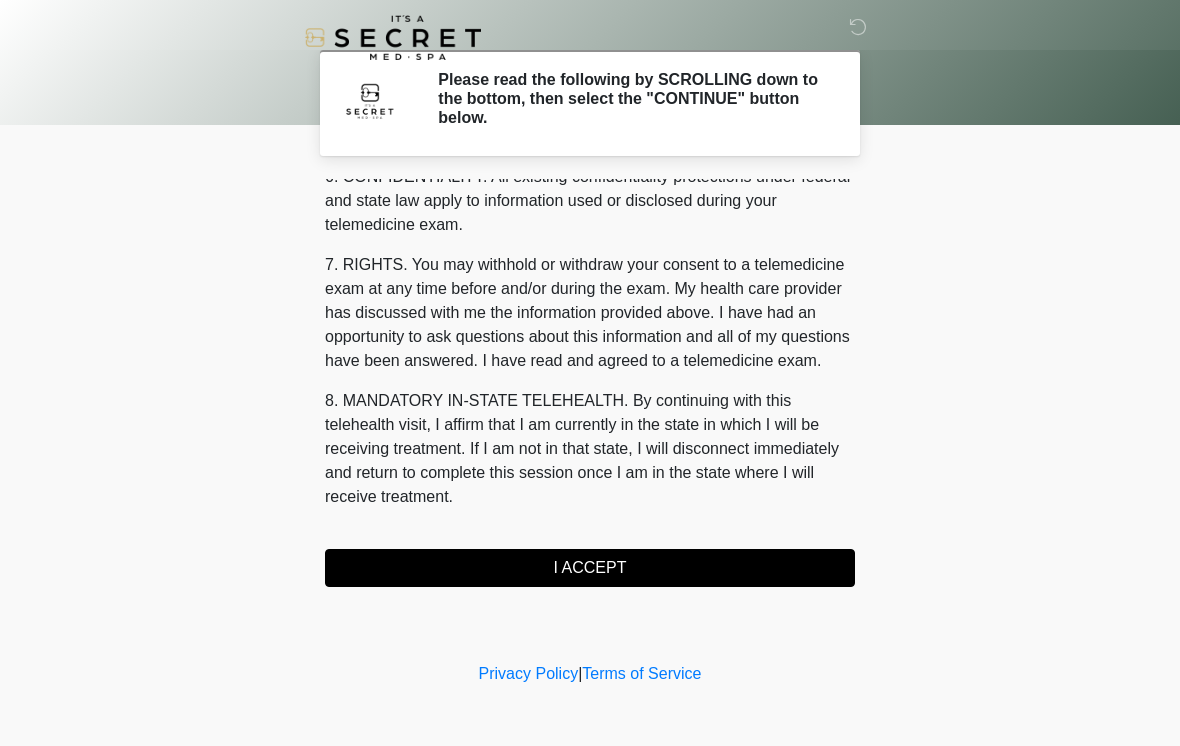 click on "I ACCEPT" at bounding box center [590, 568] 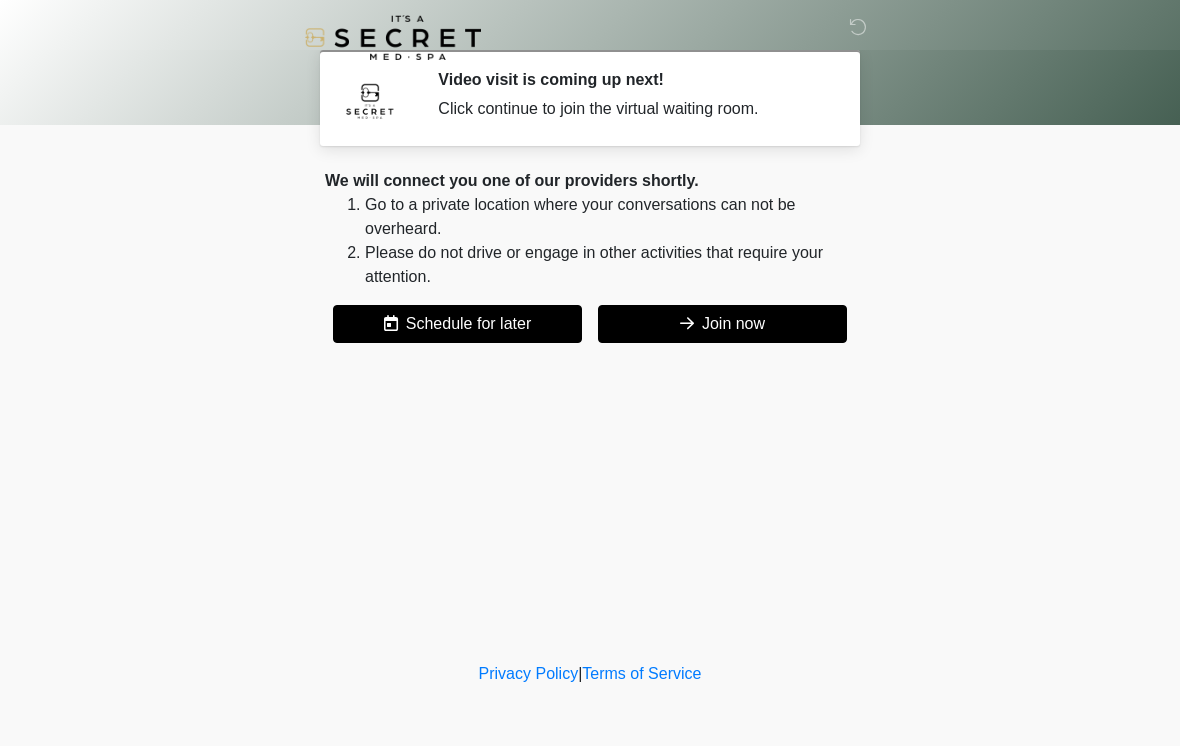 click on "Join now" at bounding box center [722, 324] 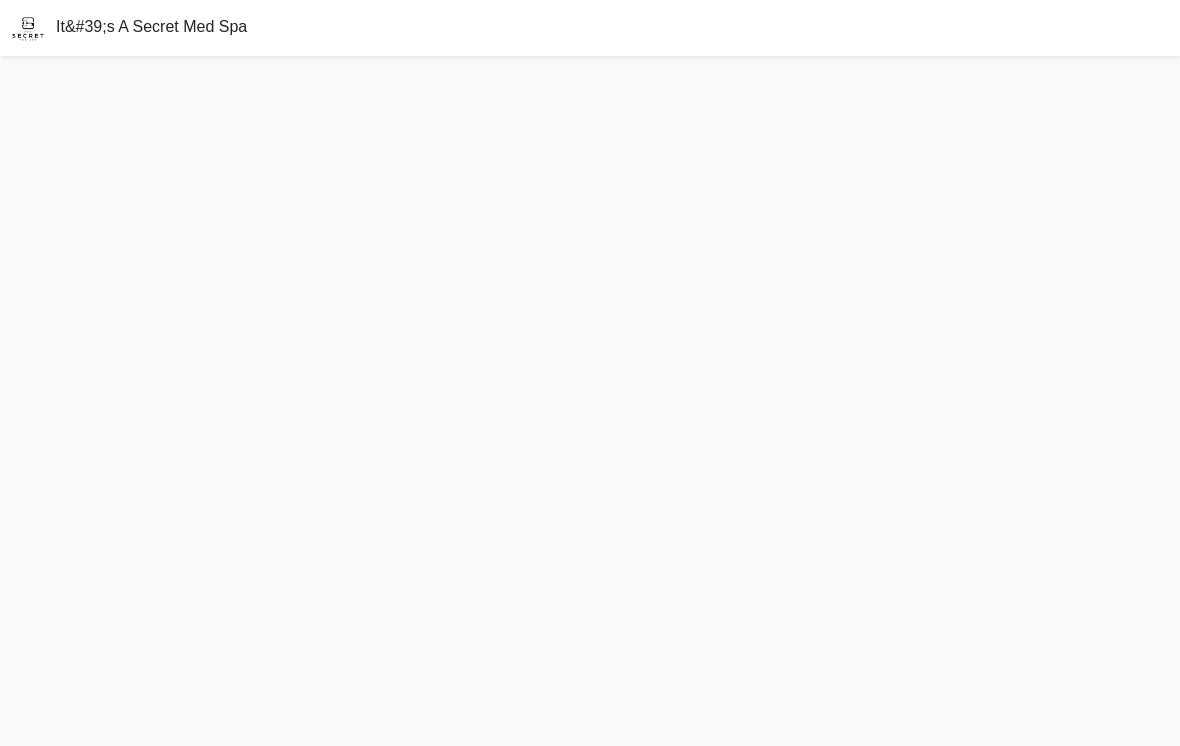 scroll, scrollTop: 0, scrollLeft: 0, axis: both 